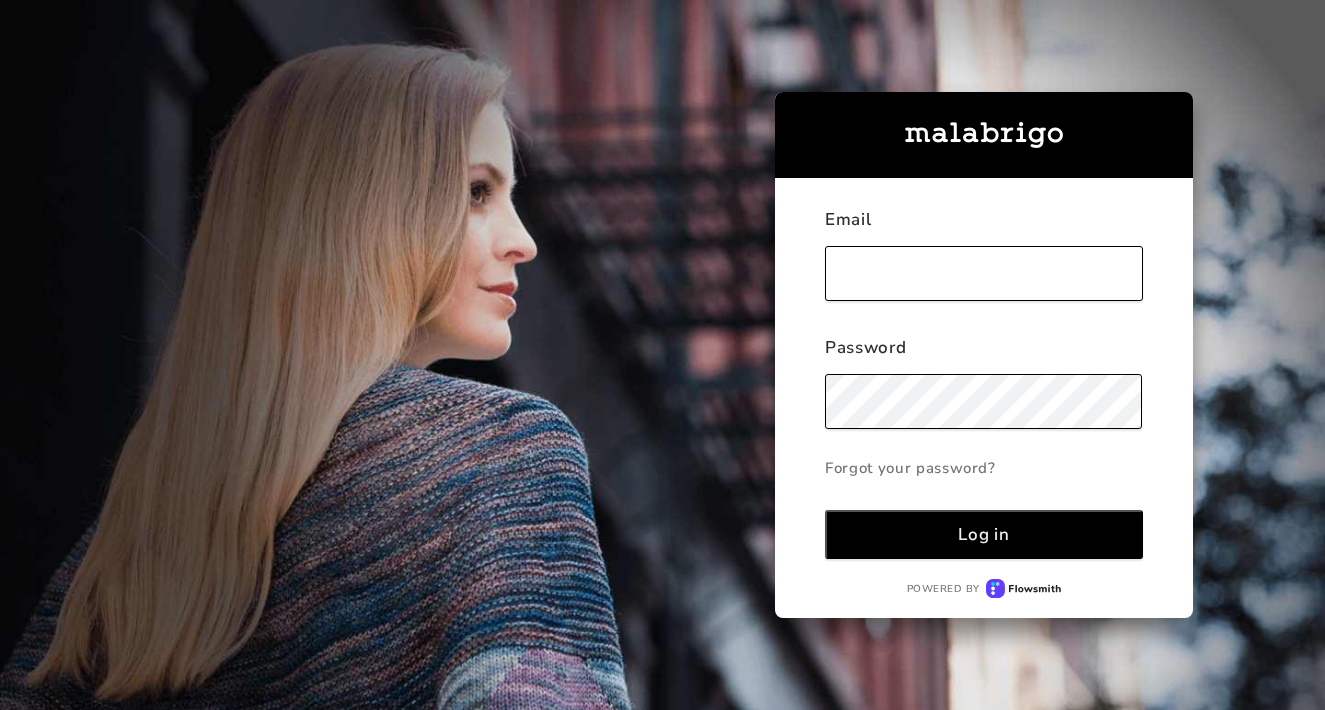 scroll, scrollTop: 0, scrollLeft: 0, axis: both 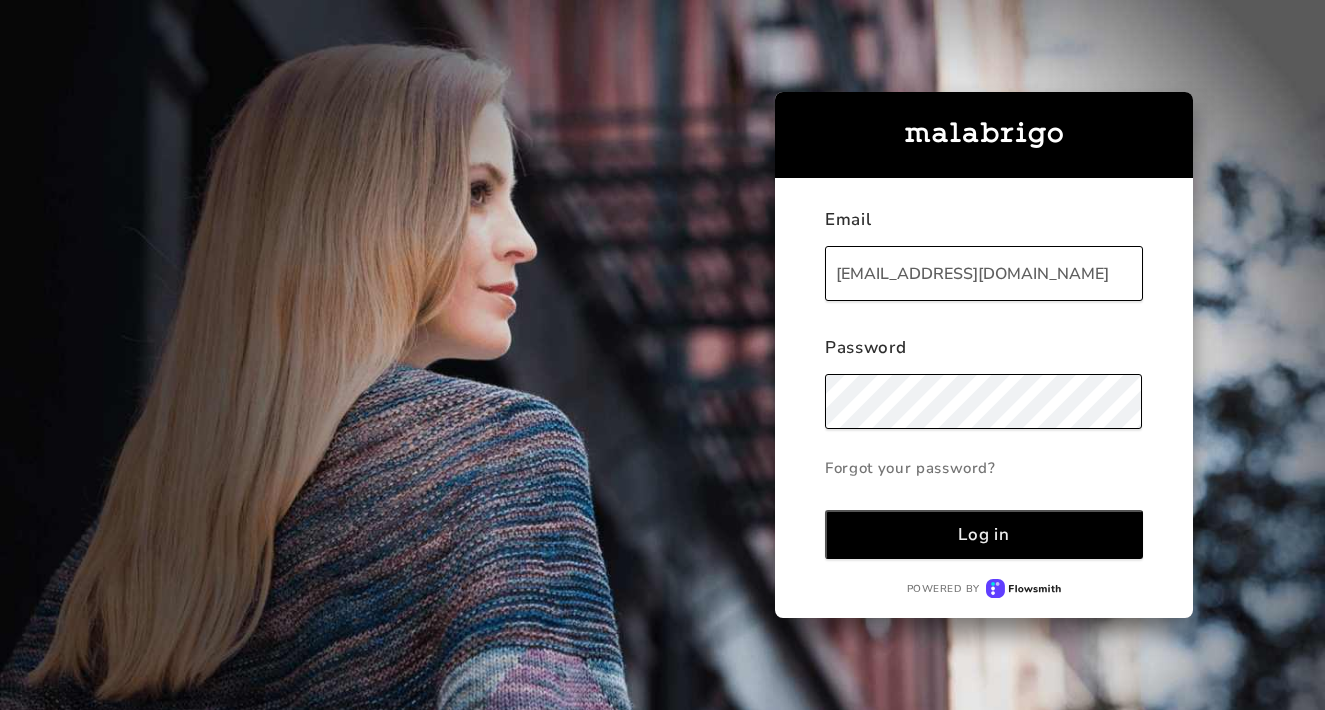 type on "[EMAIL_ADDRESS][DOMAIN_NAME]" 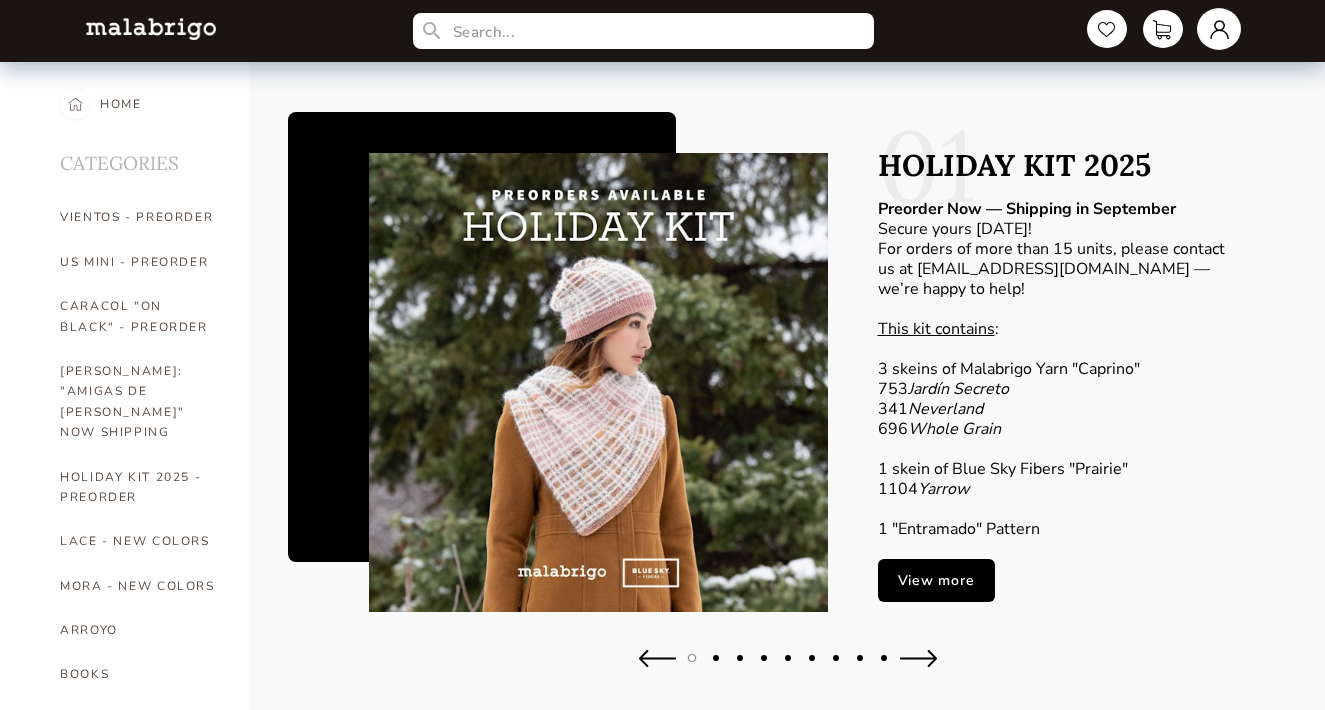 click at bounding box center (1219, 29) 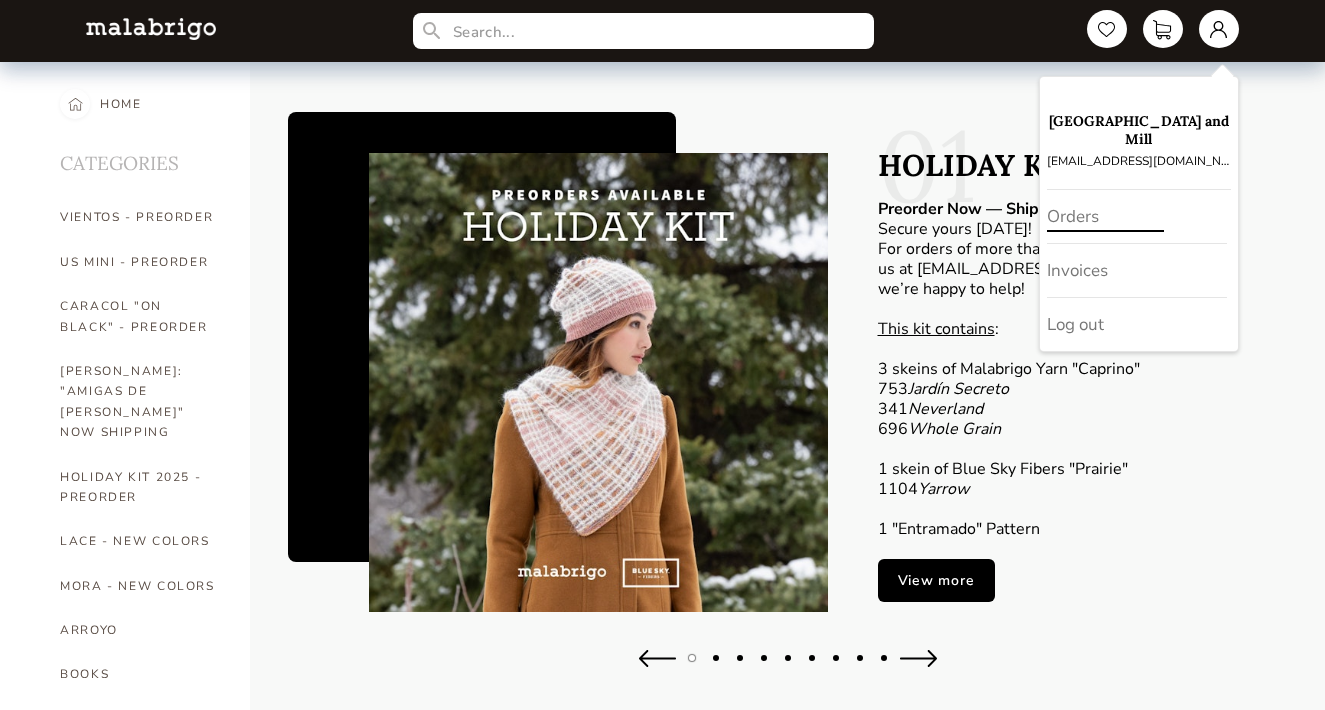 click on "Orders" at bounding box center [1137, 217] 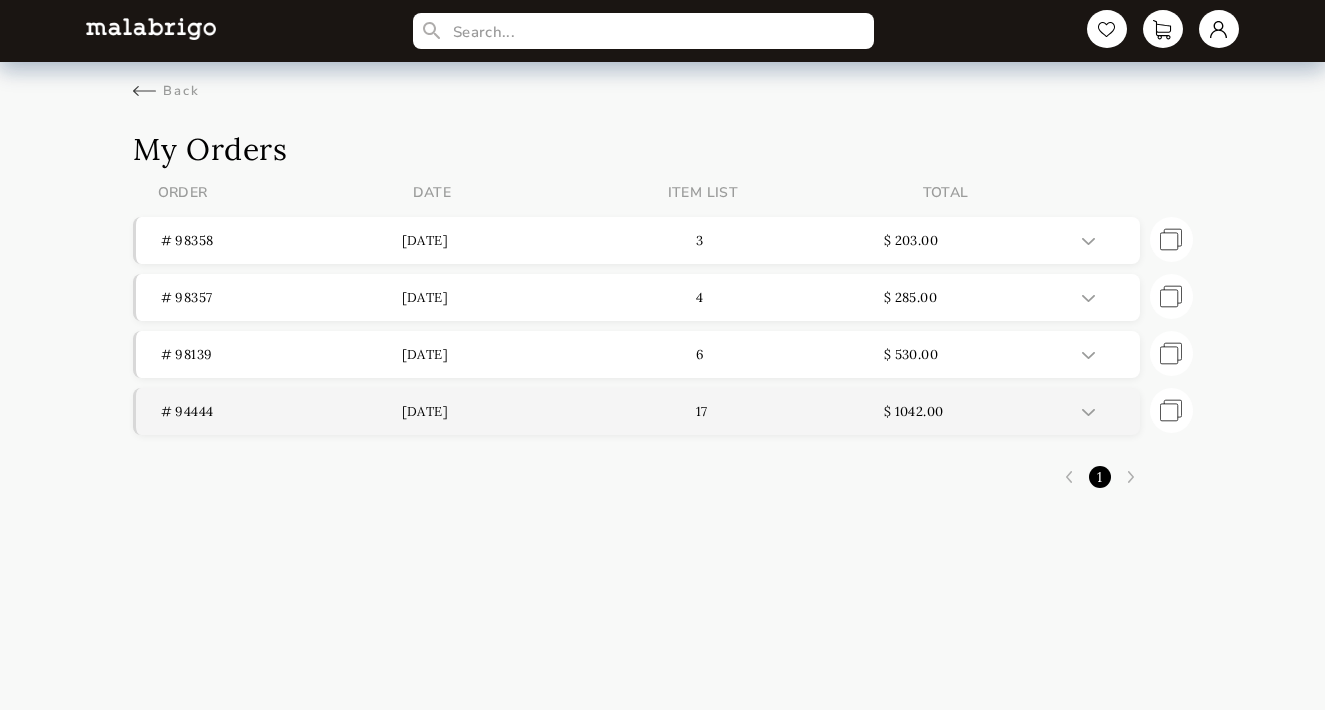 click on "# 94444 [DATE] 17 $ 1042.00" at bounding box center [638, 411] 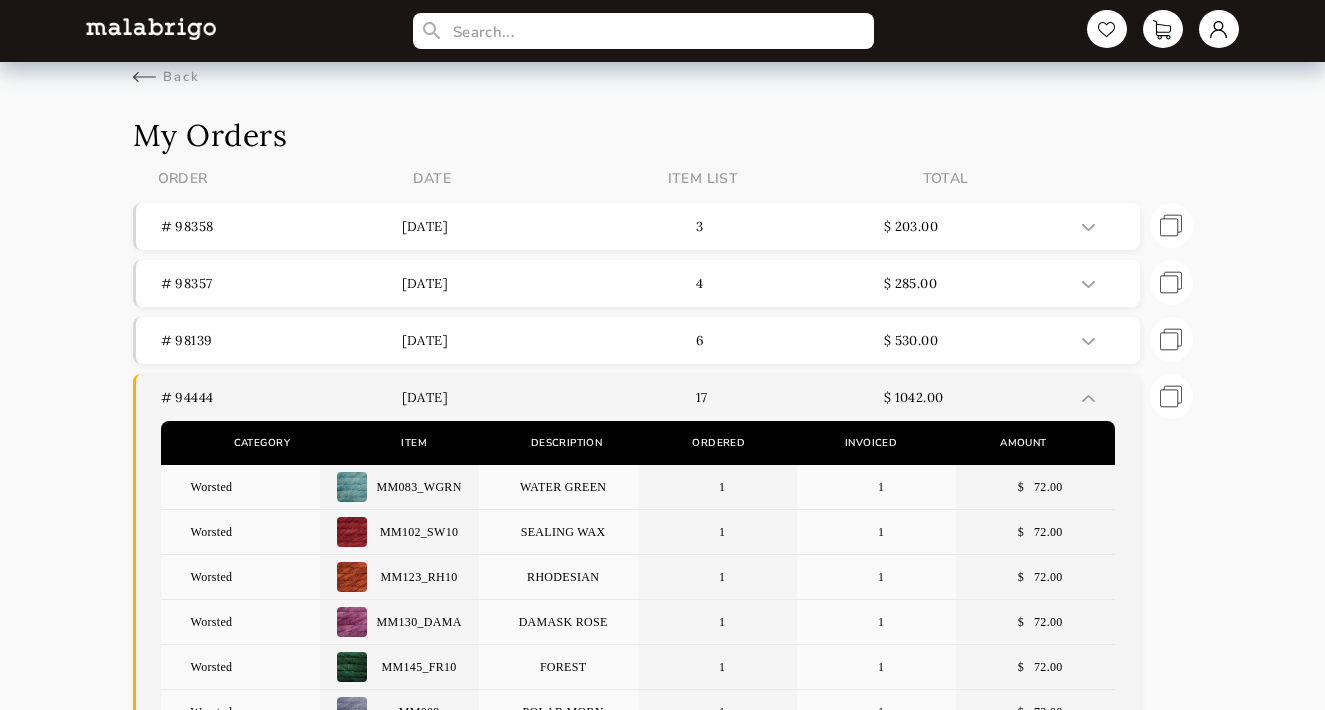 scroll, scrollTop: 0, scrollLeft: 0, axis: both 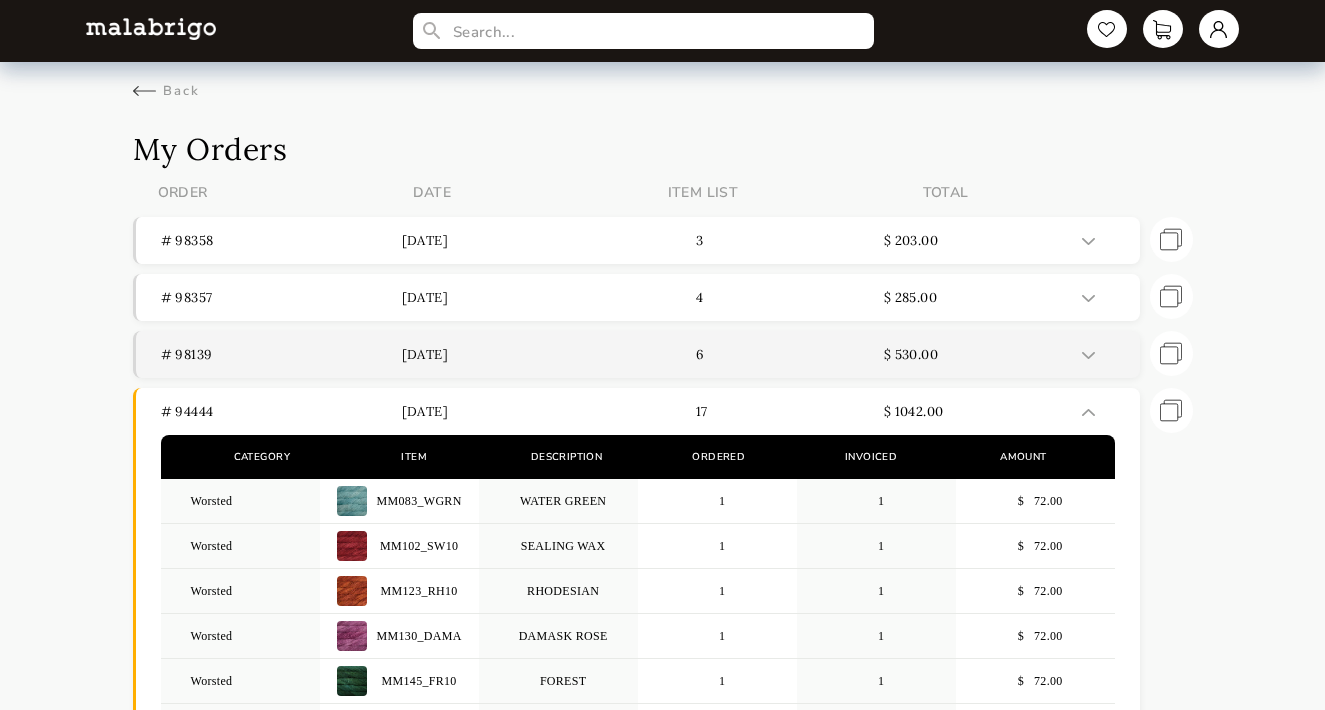 click on "$ 530.00" at bounding box center [1004, 354] 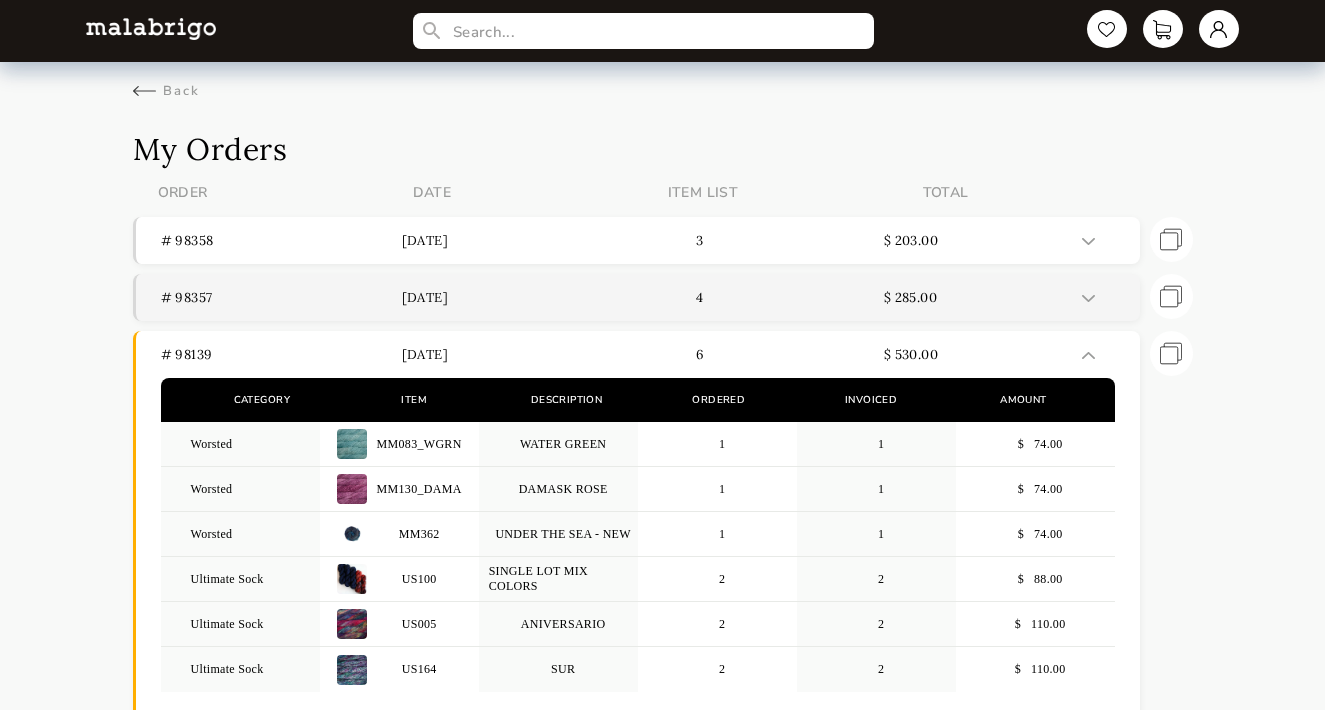 click on "$ 285.00" at bounding box center (1004, 297) 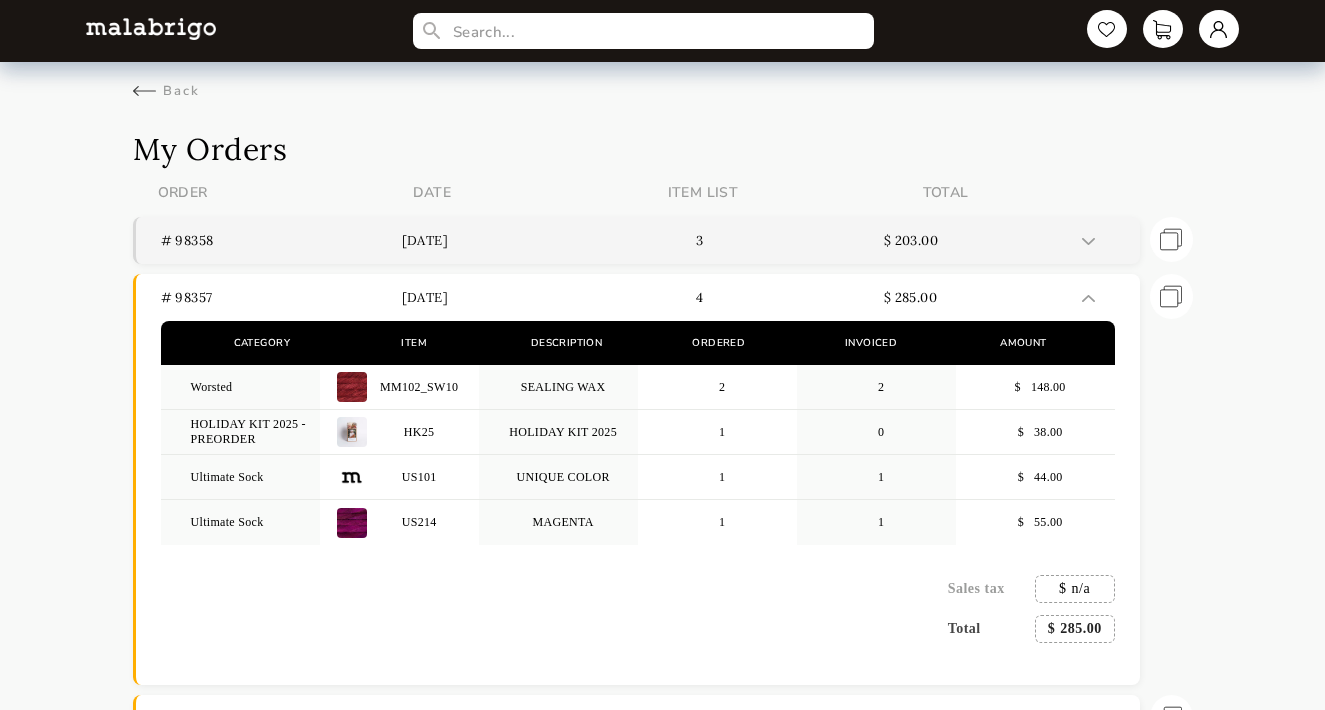 click on "$ 203.00" at bounding box center [1004, 240] 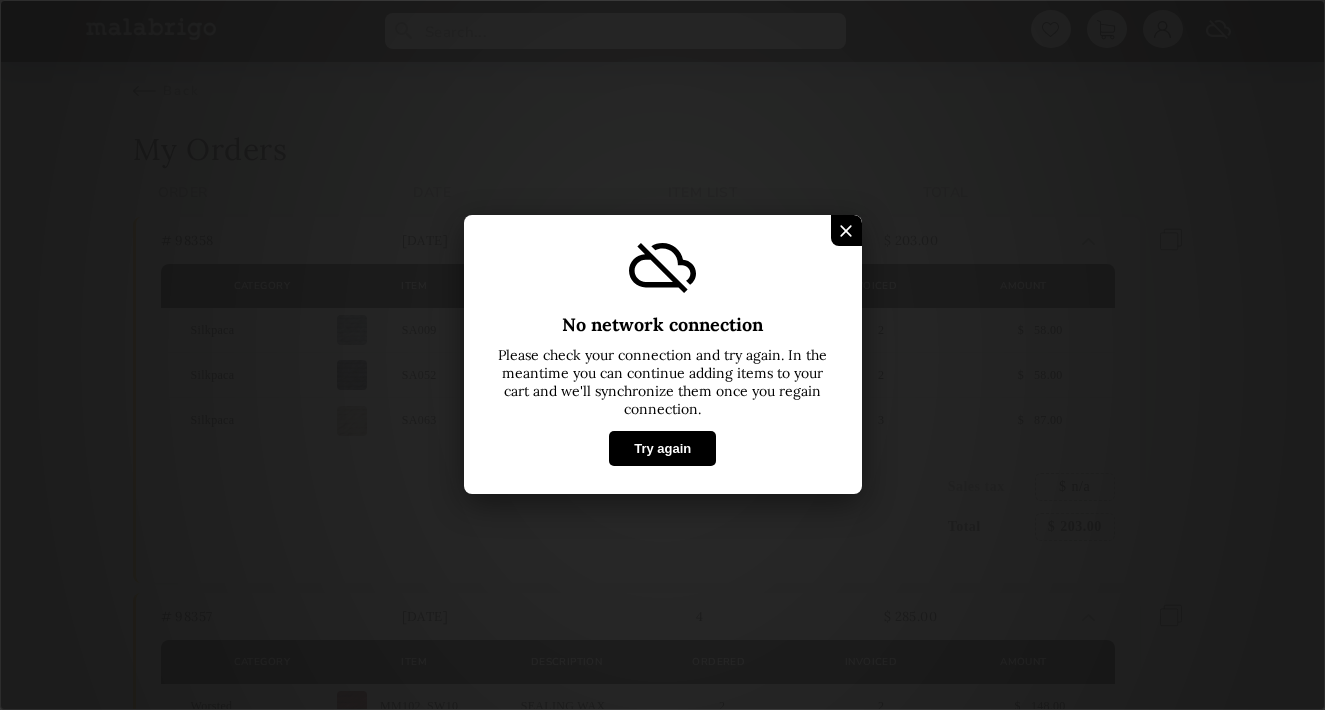 click on "Try again" at bounding box center (662, 449) 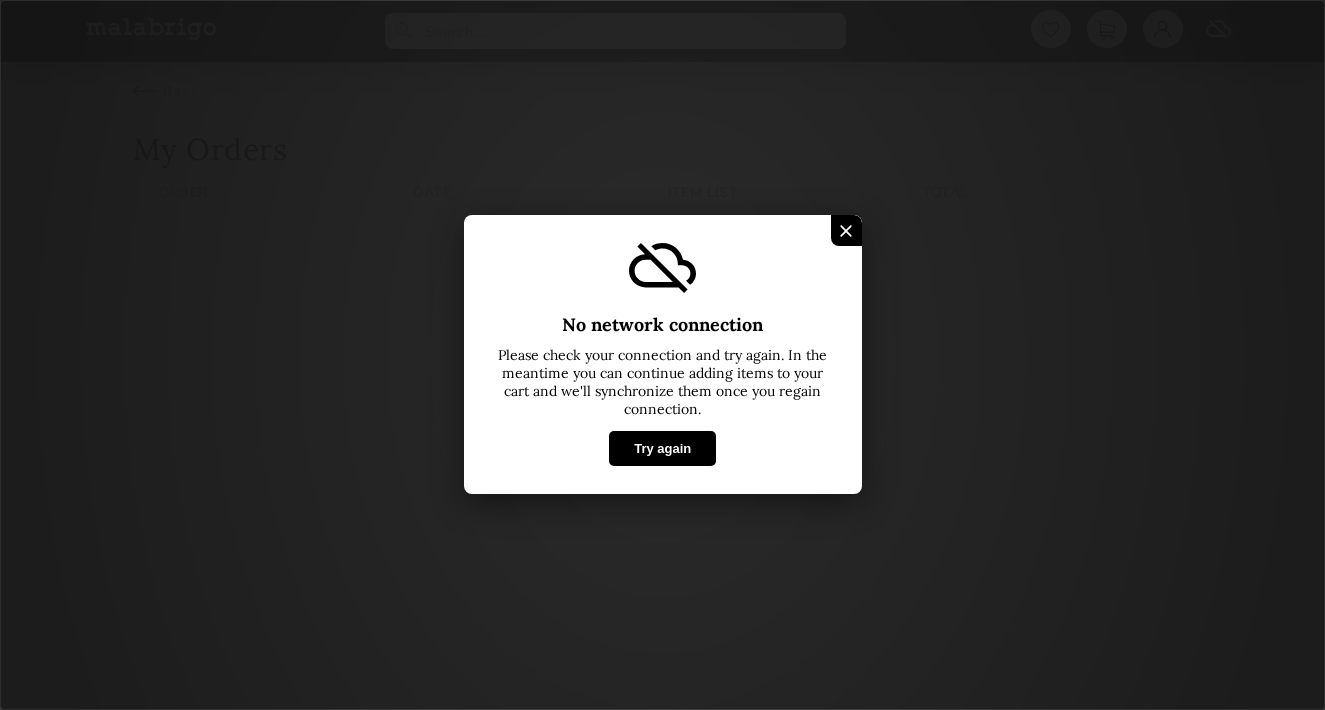 click at bounding box center (845, 230) 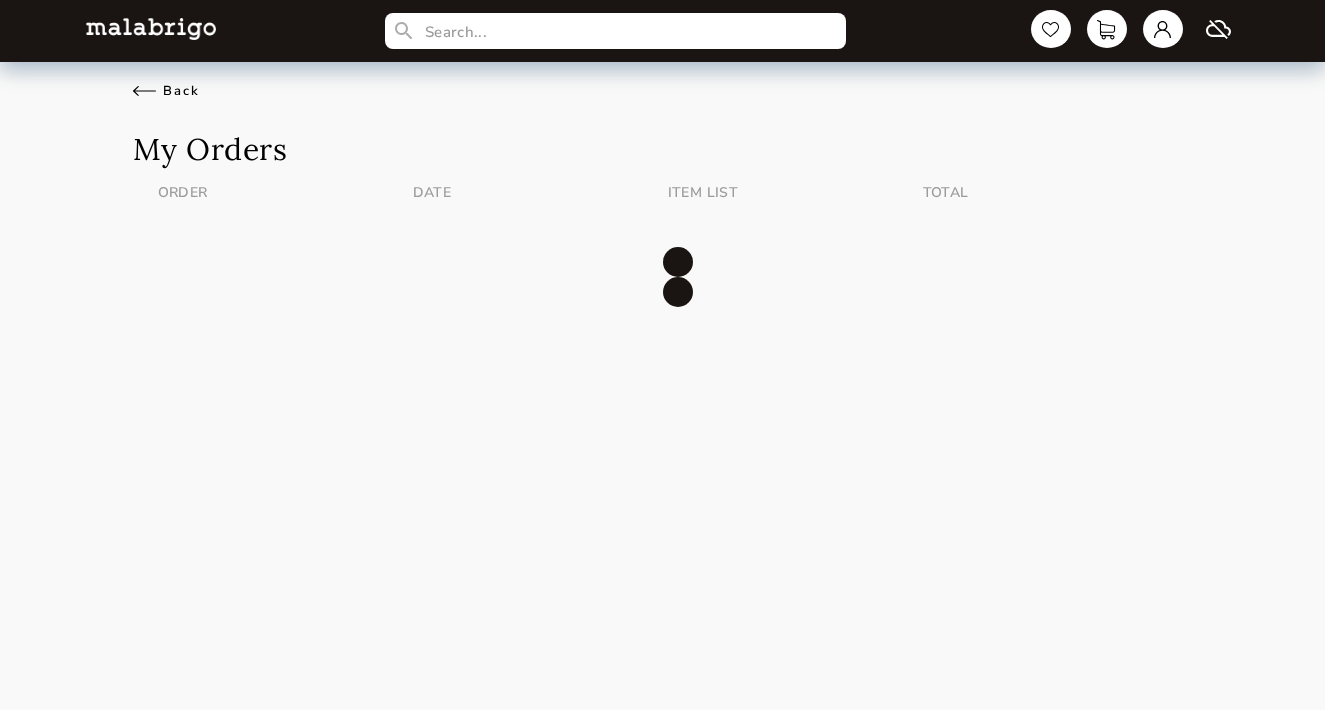 click on "Back" at bounding box center (166, 91) 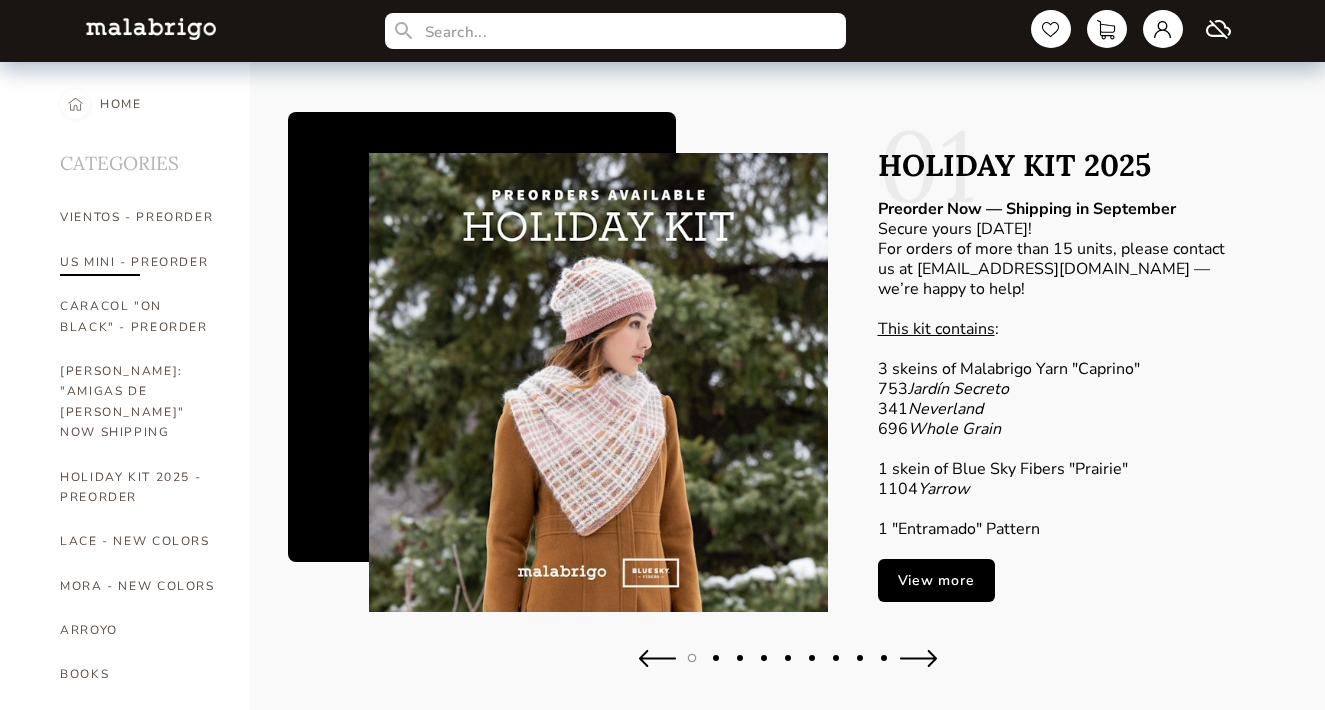 click on "US MINI - PREORDER" at bounding box center [140, 262] 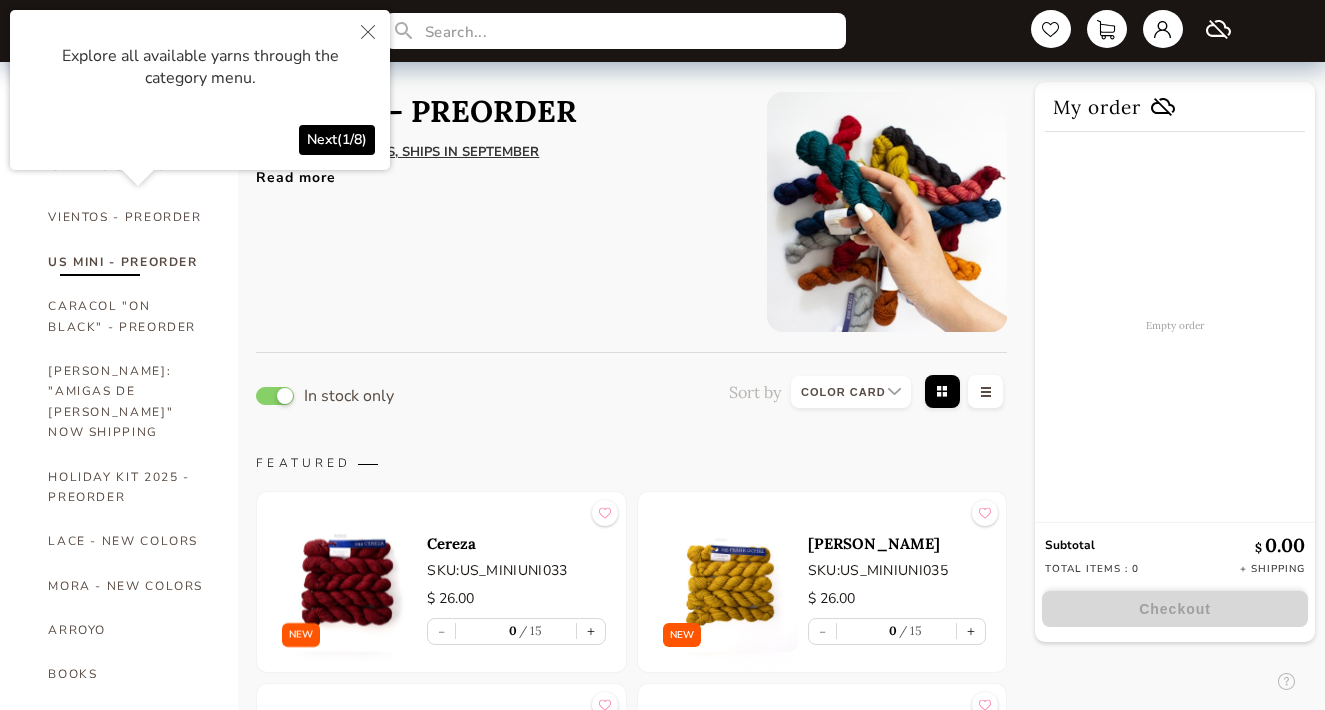 click 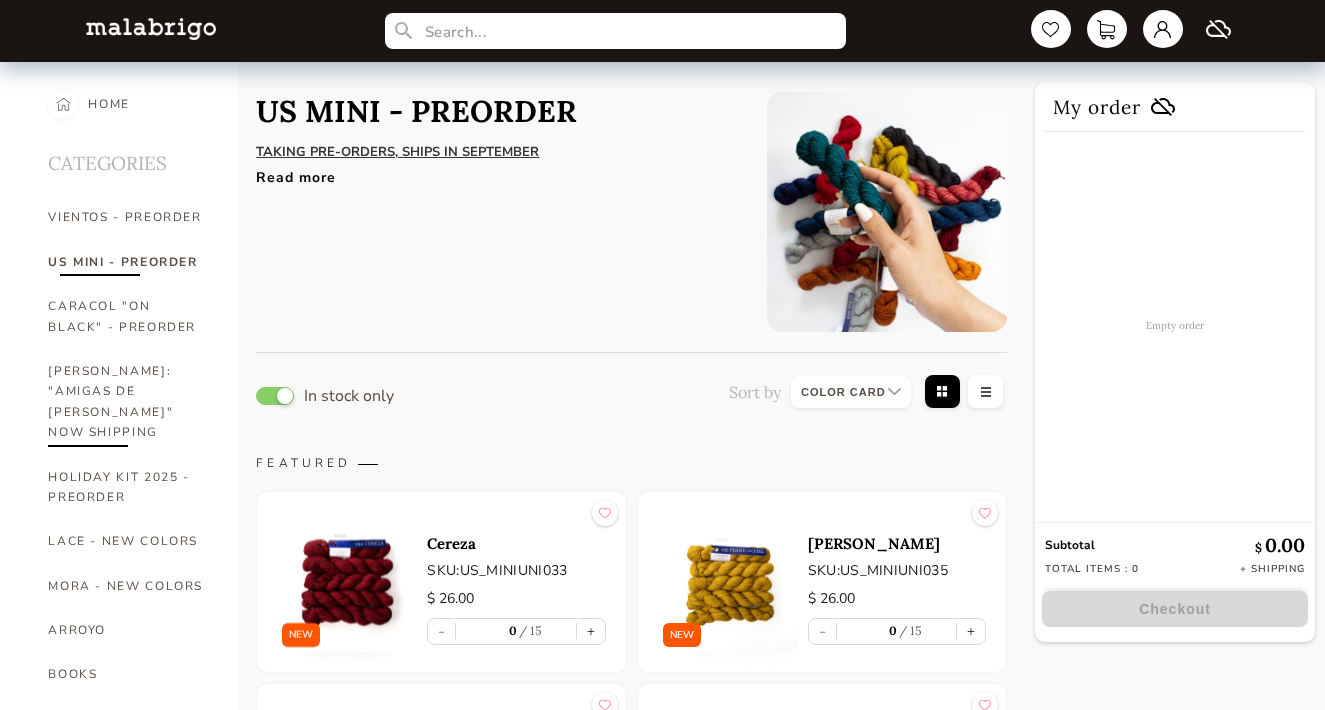 click on "[PERSON_NAME]: "AMIGAS DE [PERSON_NAME]"  NOW SHIPPING" at bounding box center [128, 402] 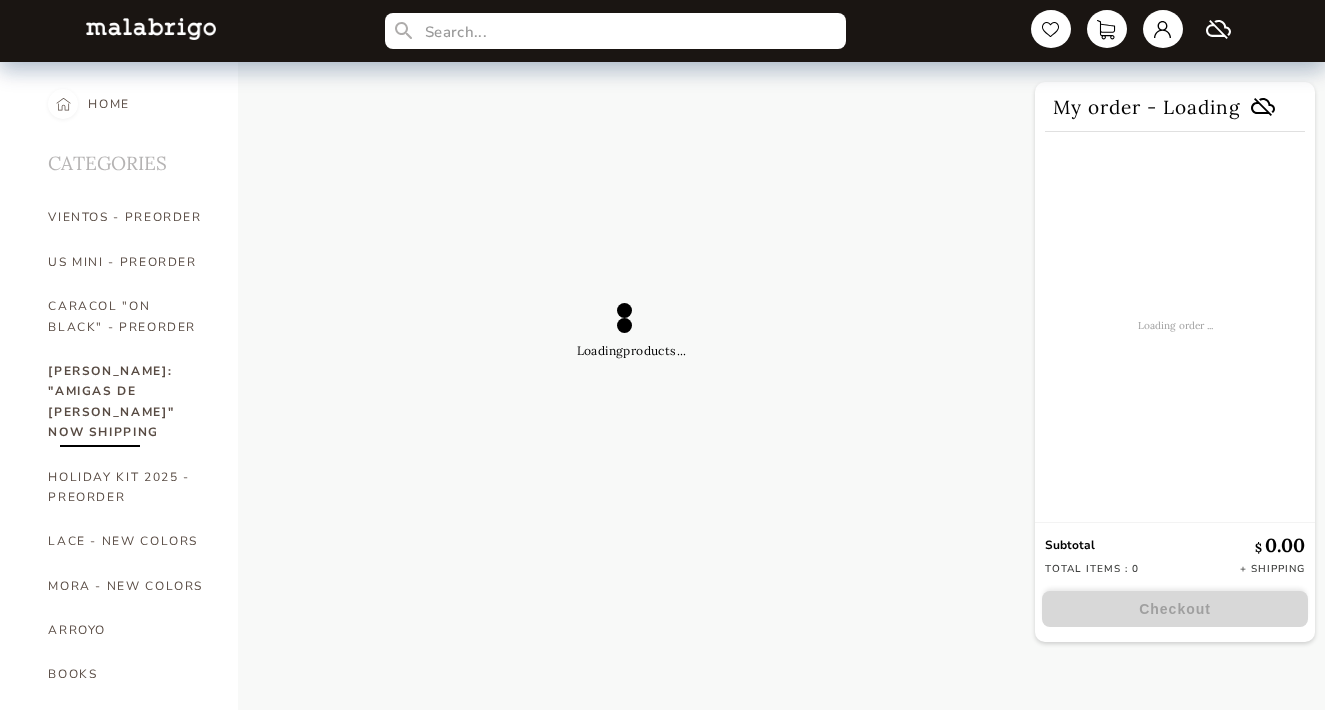 select on "INDEX" 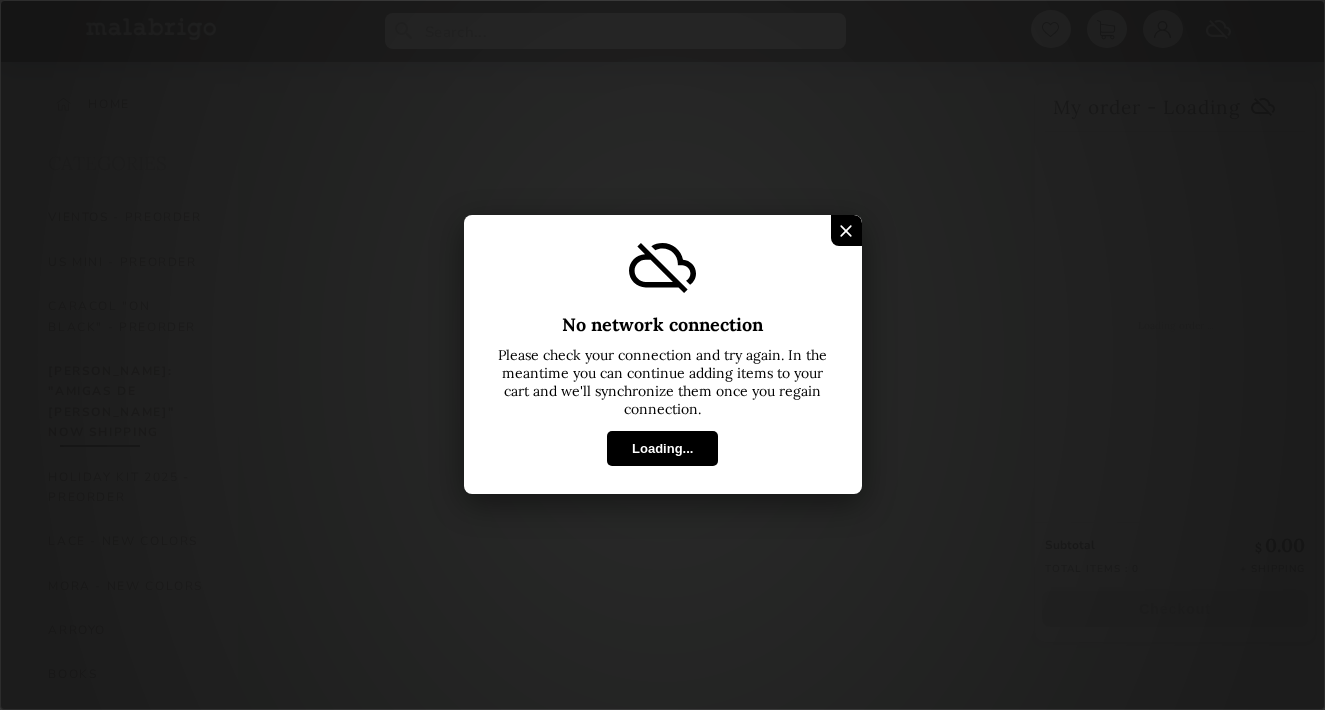 select on "INDEX" 